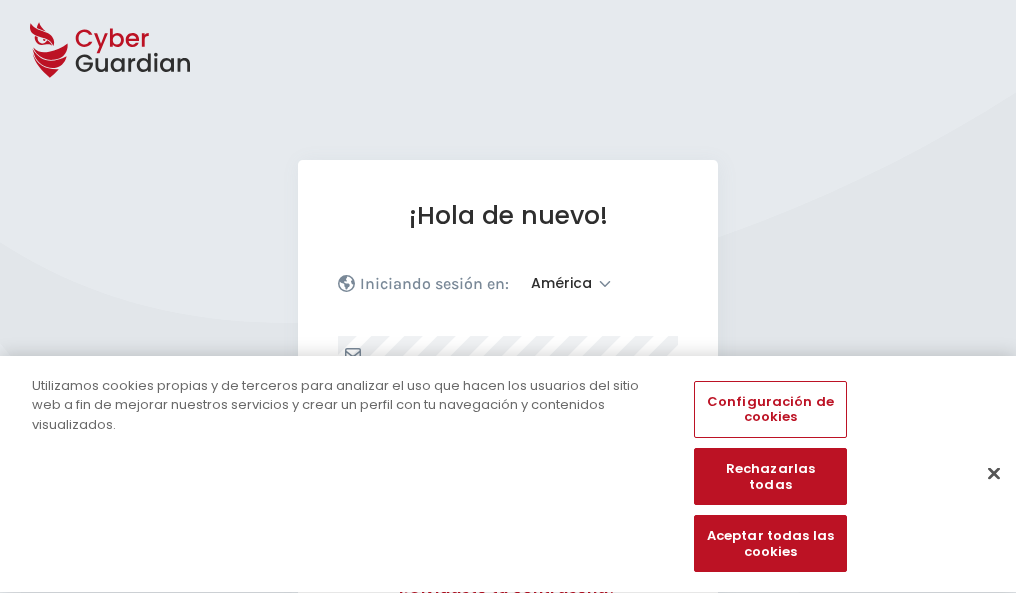 select on "América" 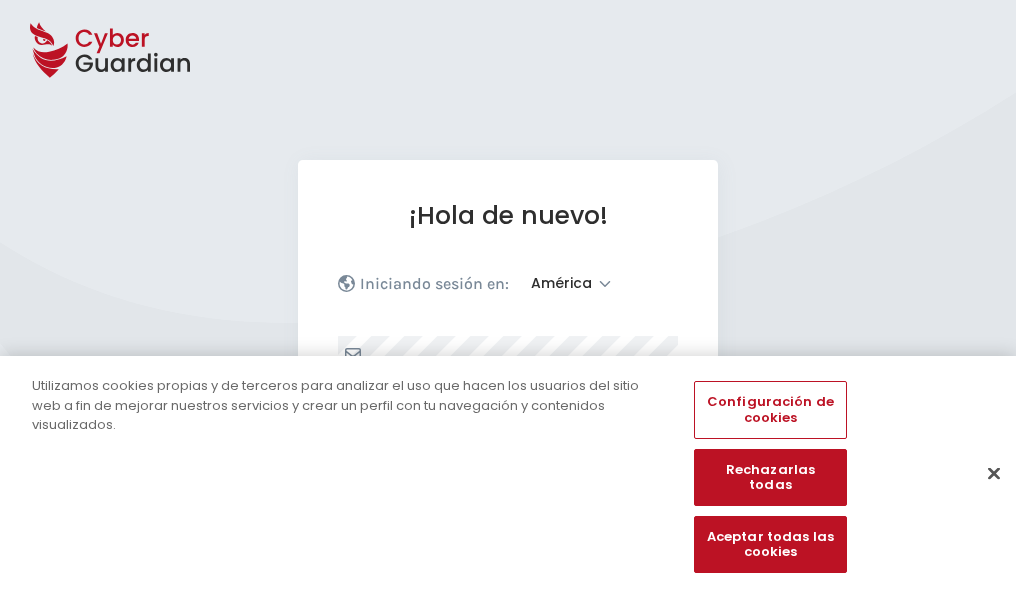 scroll, scrollTop: 261, scrollLeft: 0, axis: vertical 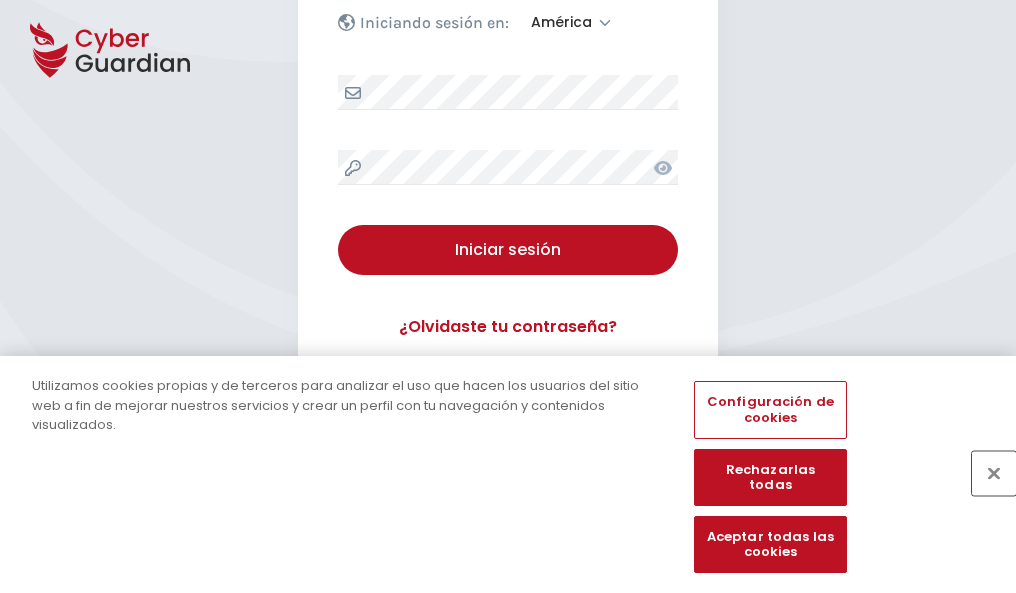 click at bounding box center (994, 473) 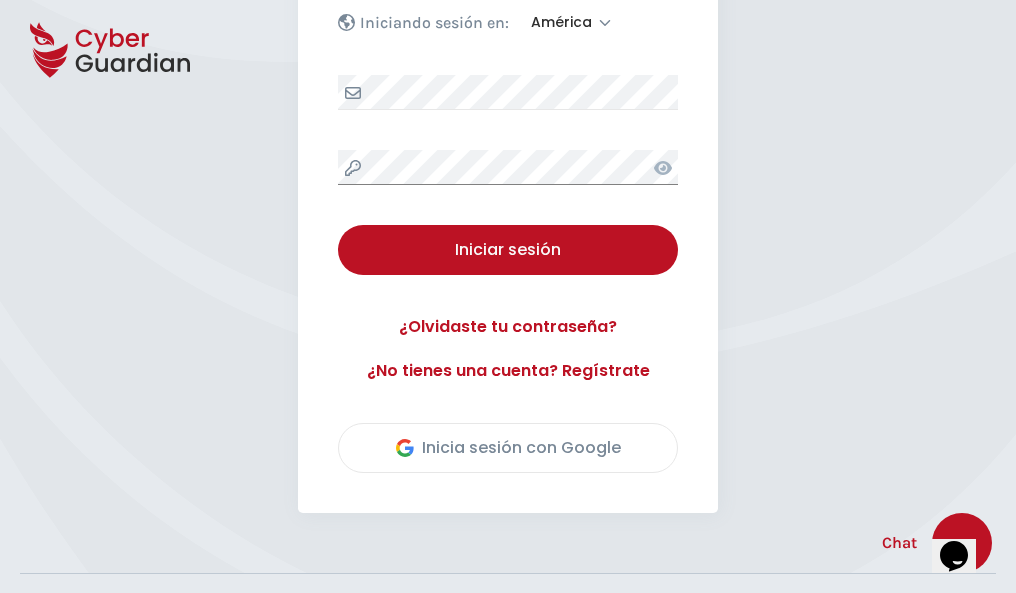 scroll, scrollTop: 454, scrollLeft: 0, axis: vertical 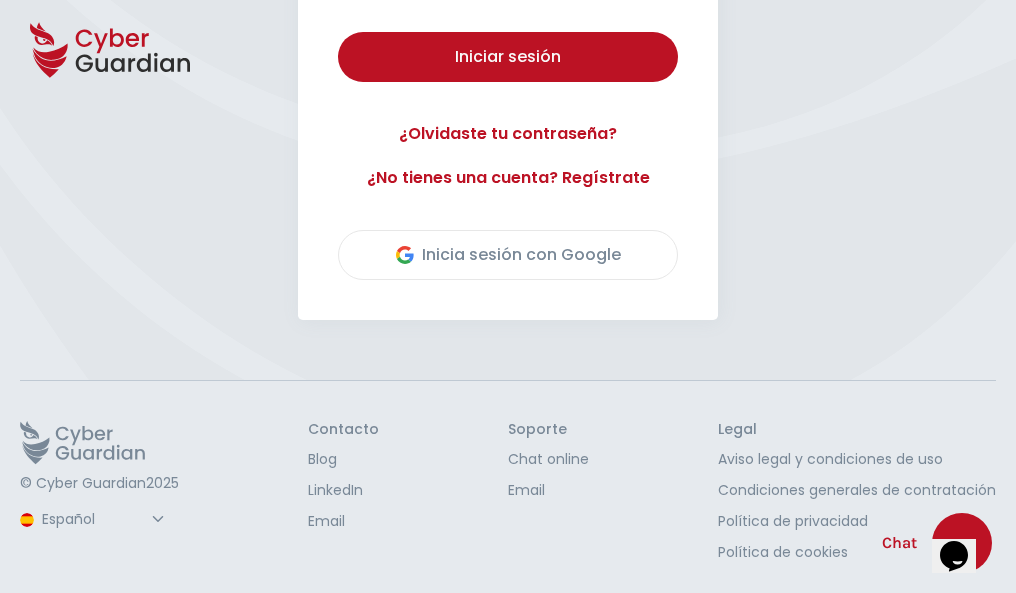 type 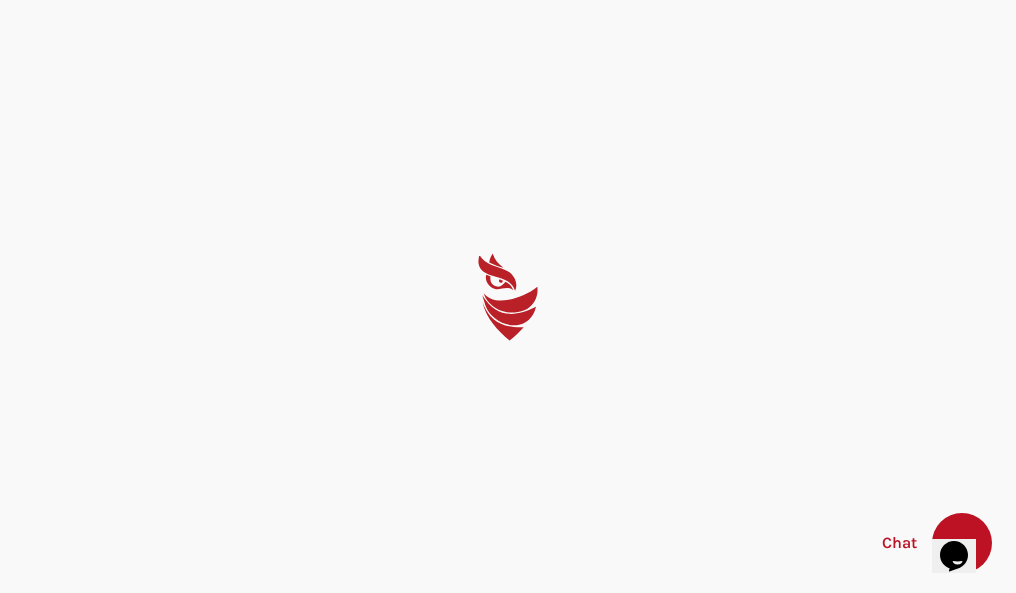 scroll, scrollTop: 0, scrollLeft: 0, axis: both 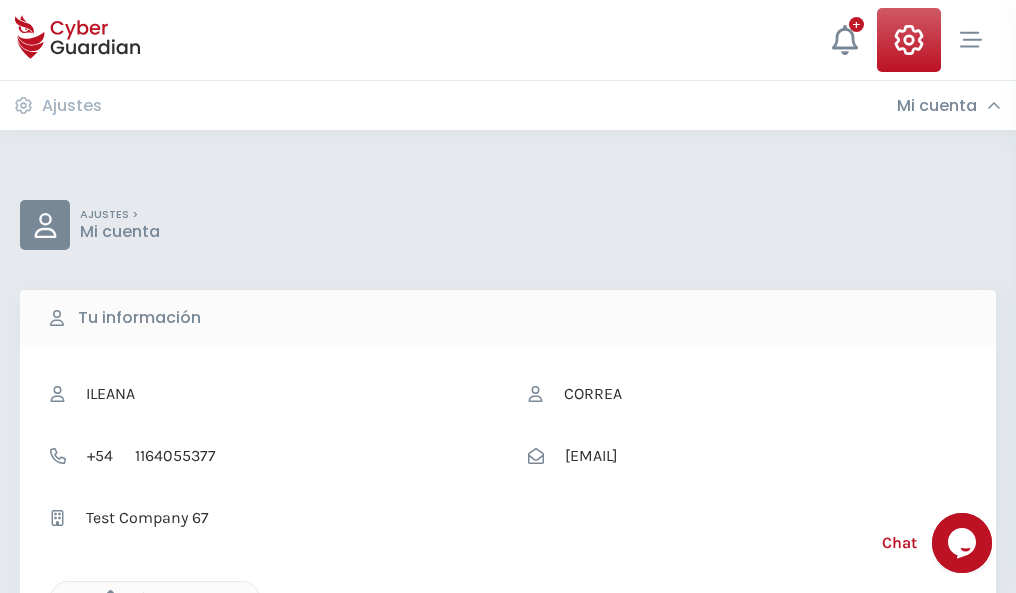 click 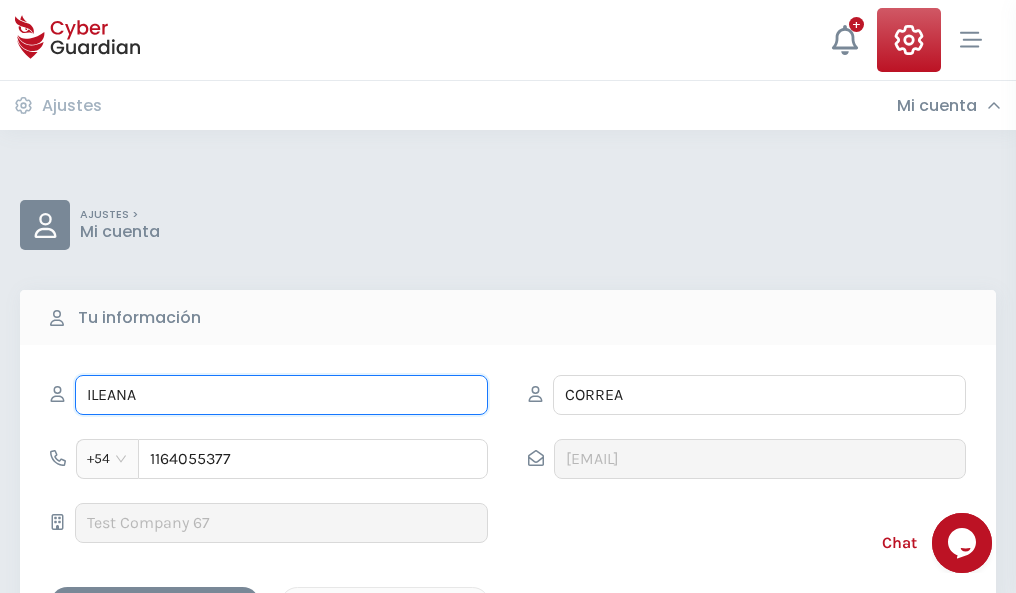 click on "ILEANA" at bounding box center [281, 395] 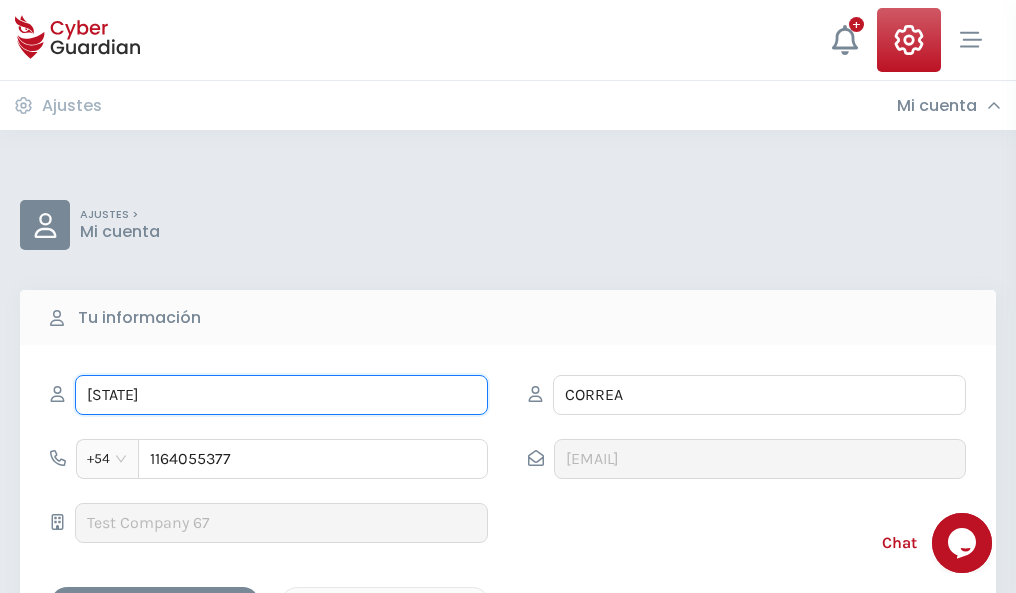 type on "I" 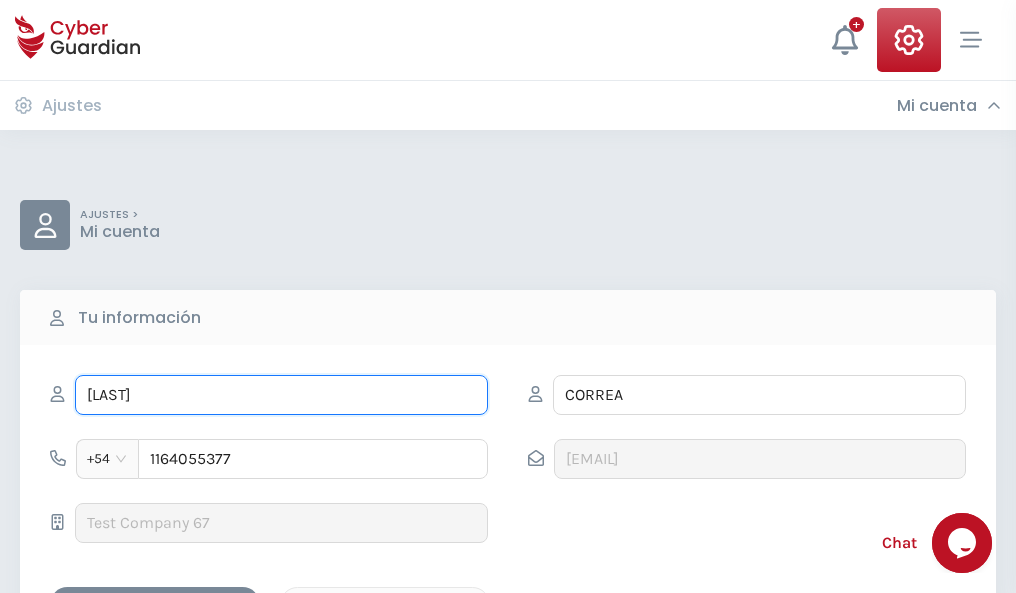 type on "Victorino" 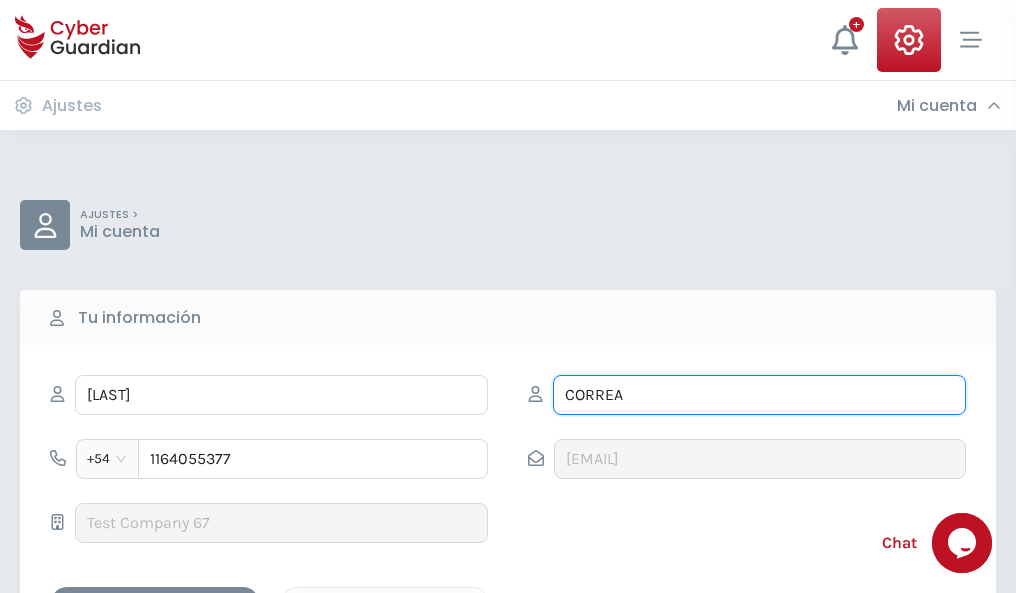 click on "CORREA" at bounding box center (759, 395) 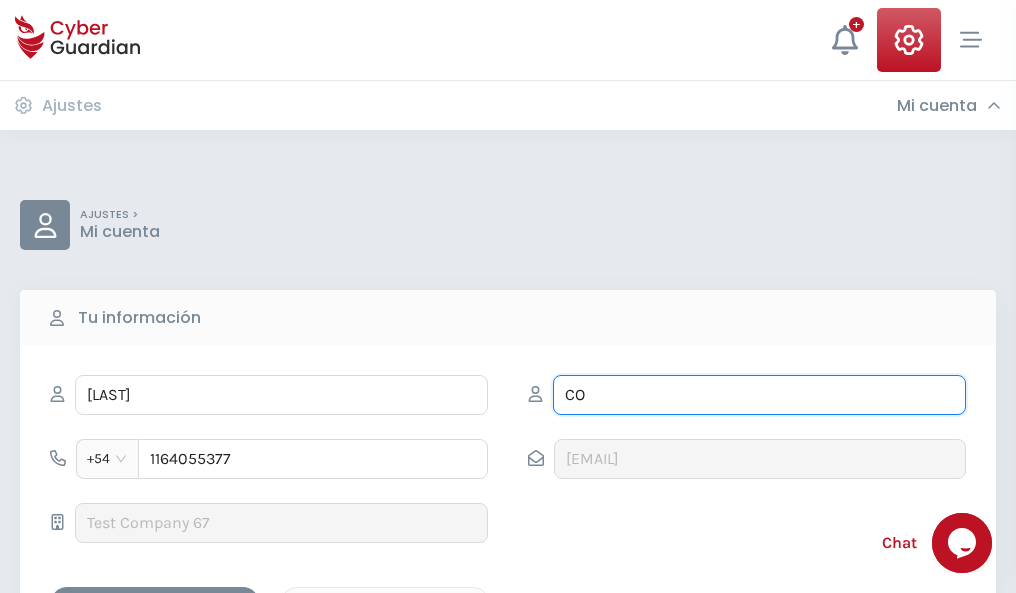 type on "C" 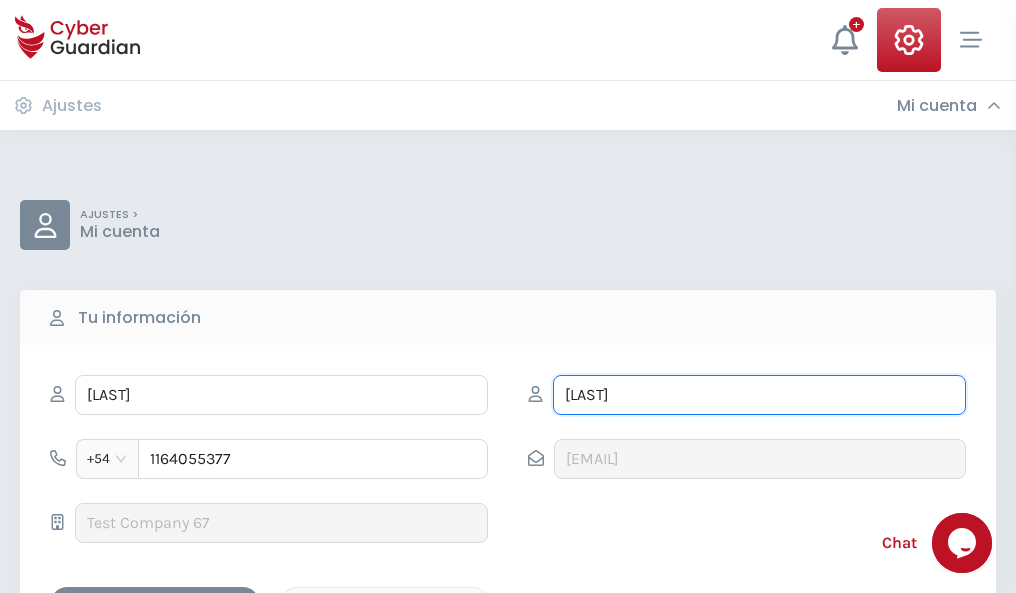 type on "Gisbert" 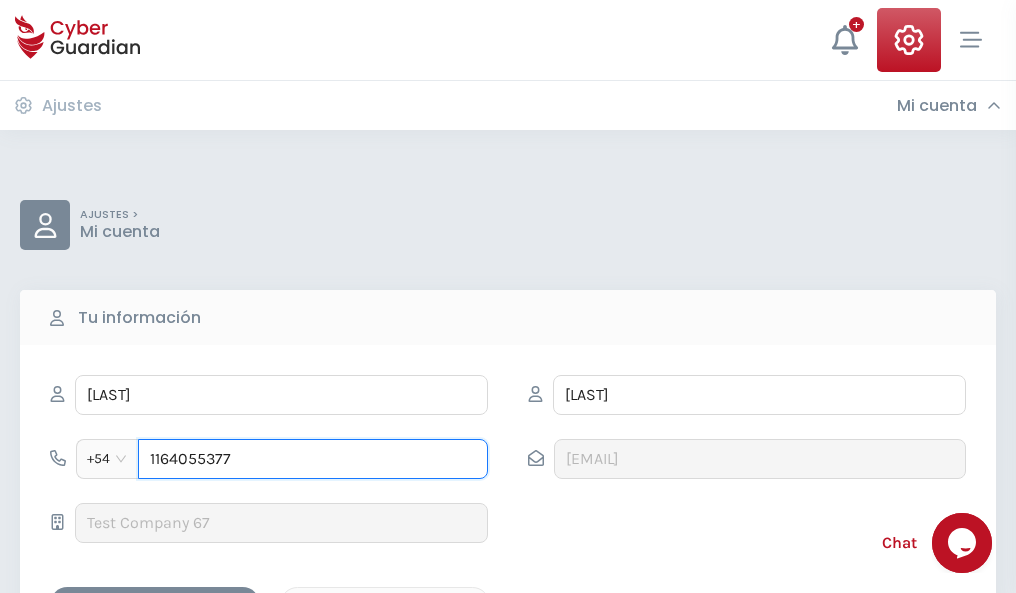 click on "1164055377" at bounding box center [313, 459] 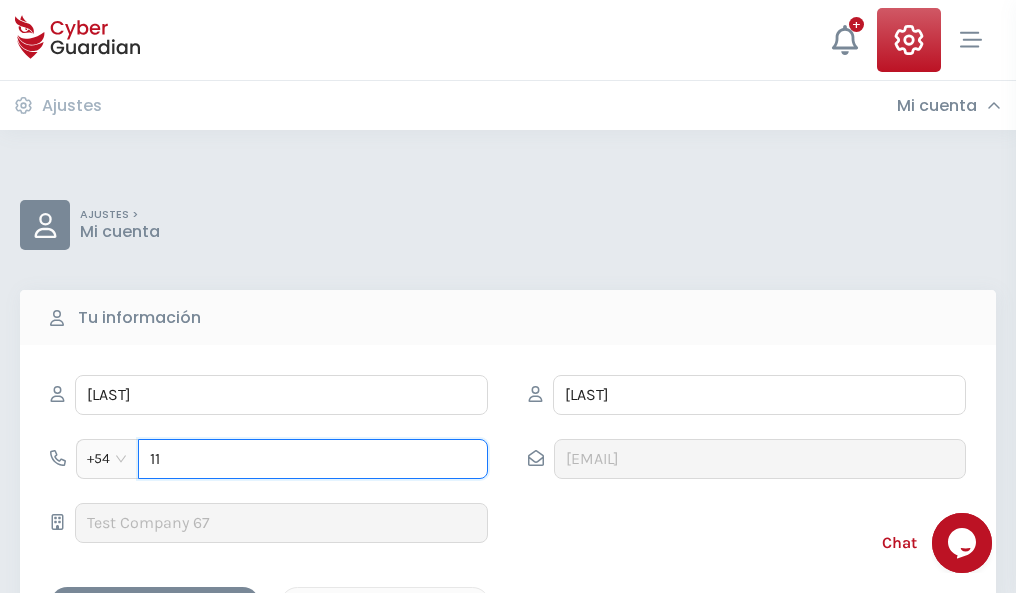 type on "1" 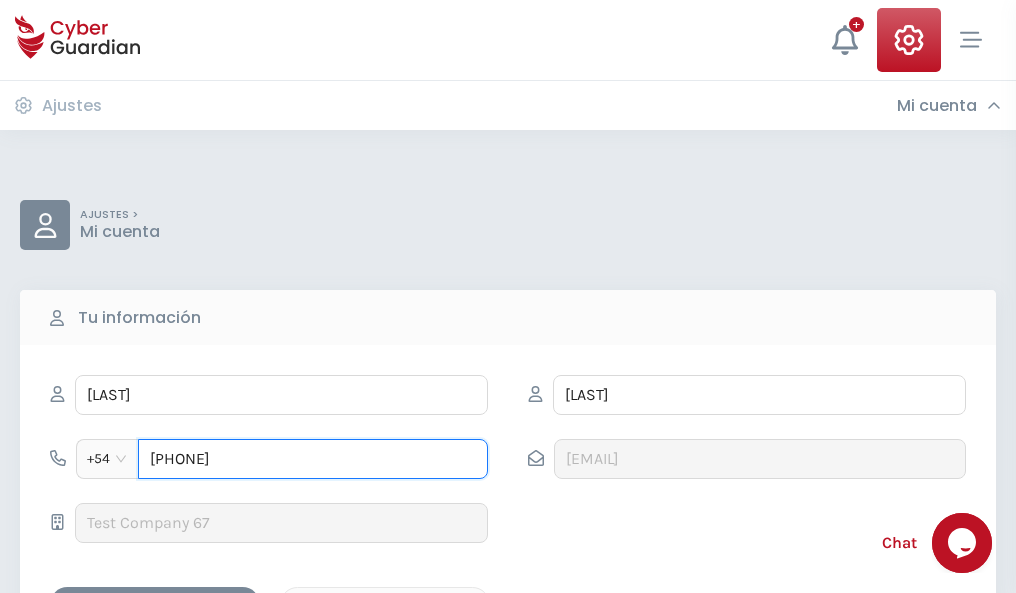type on "4871015954" 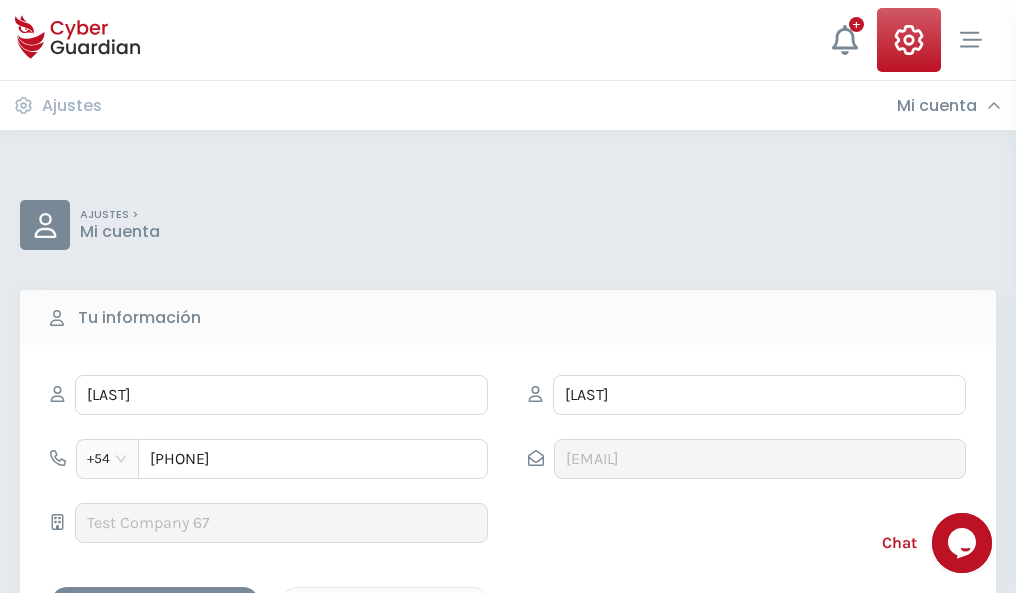 click on "Cancelar" at bounding box center [385, 604] 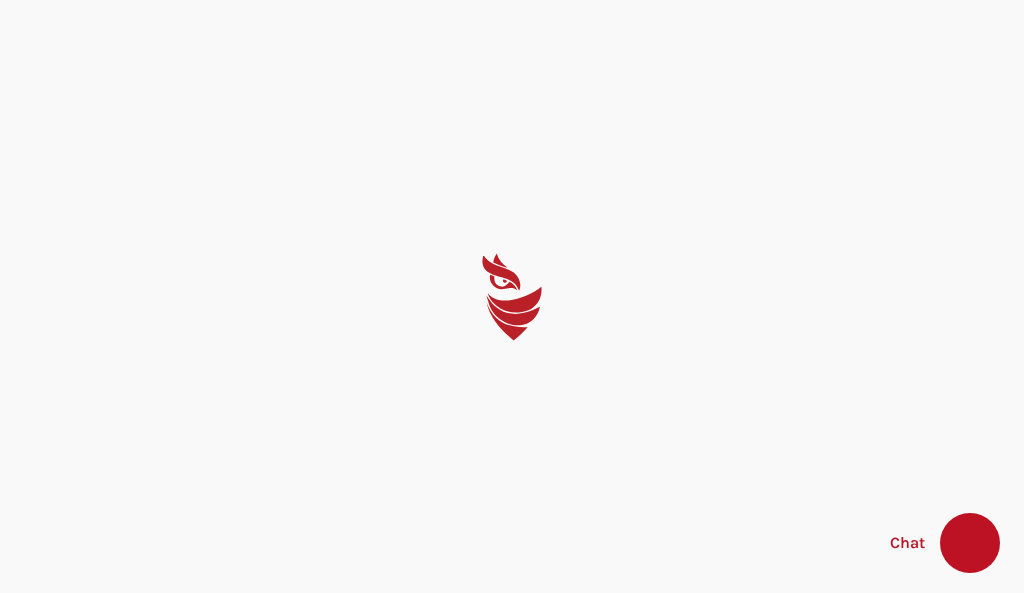 scroll, scrollTop: 0, scrollLeft: 0, axis: both 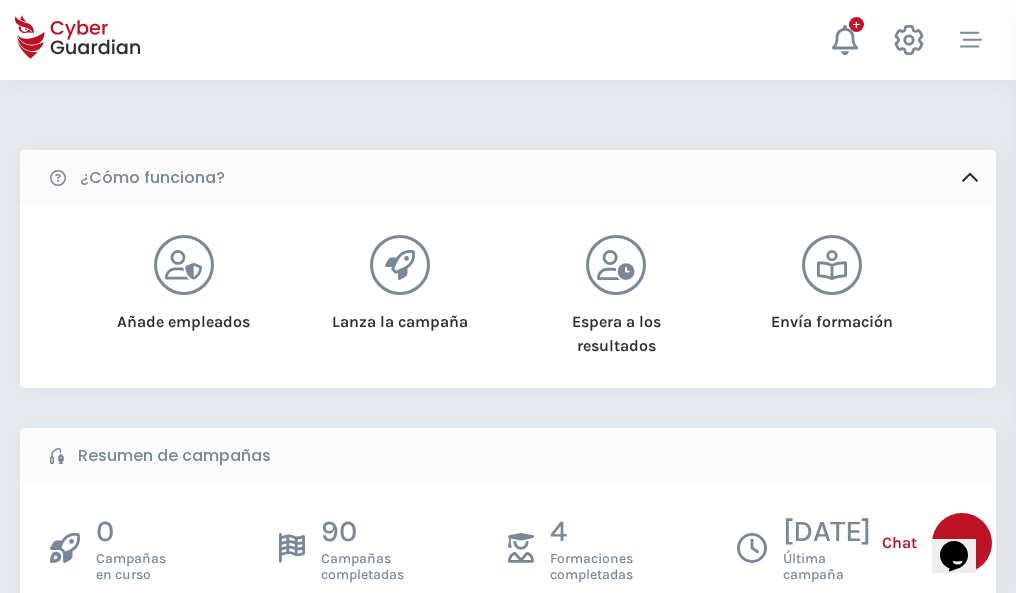 click on "Crear una campaña" at bounding box center [155, 645] 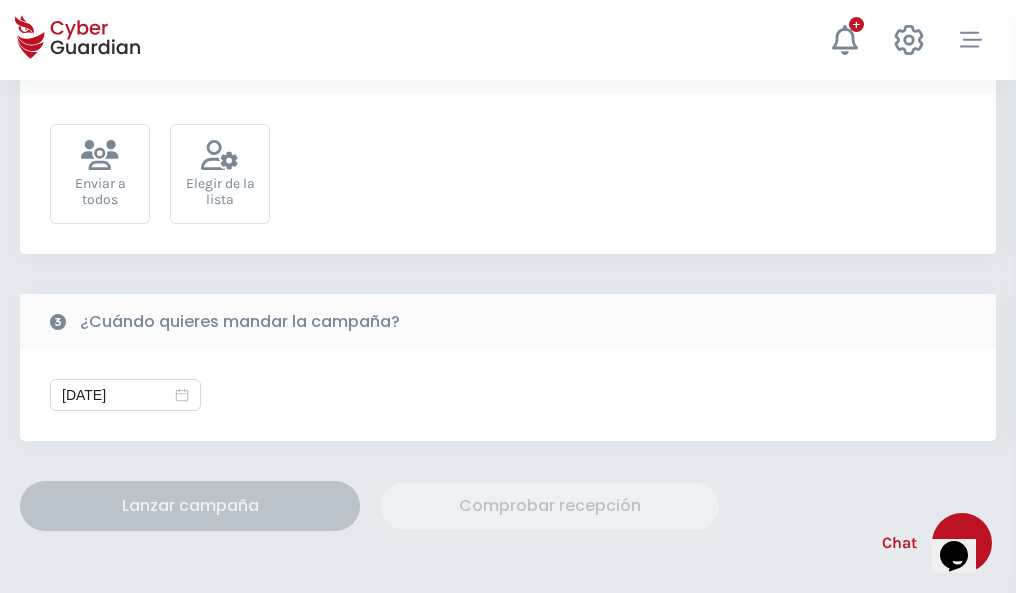 scroll, scrollTop: 732, scrollLeft: 0, axis: vertical 